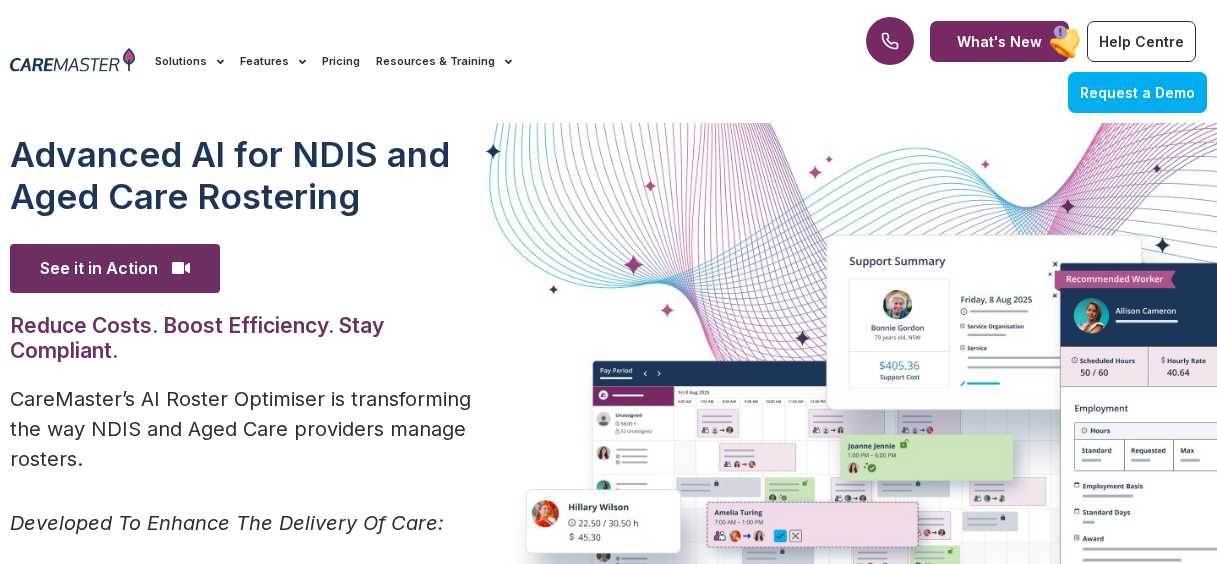 scroll, scrollTop: 0, scrollLeft: 0, axis: both 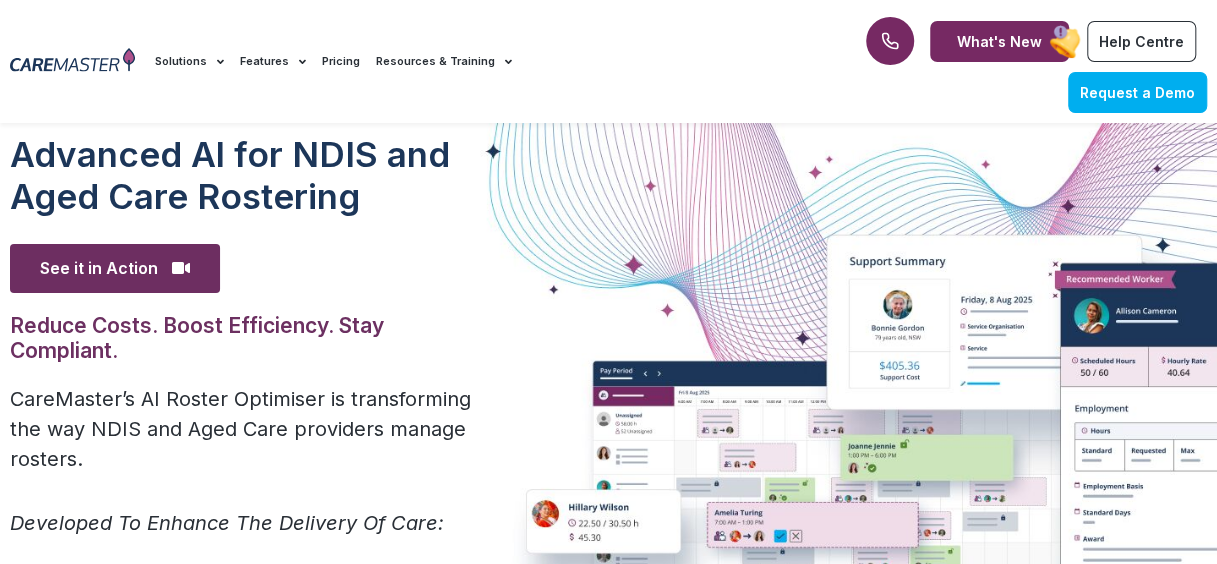 click on "Reduce Costs. Boost Efficiency. Stay Compliant." at bounding box center [249, 338] 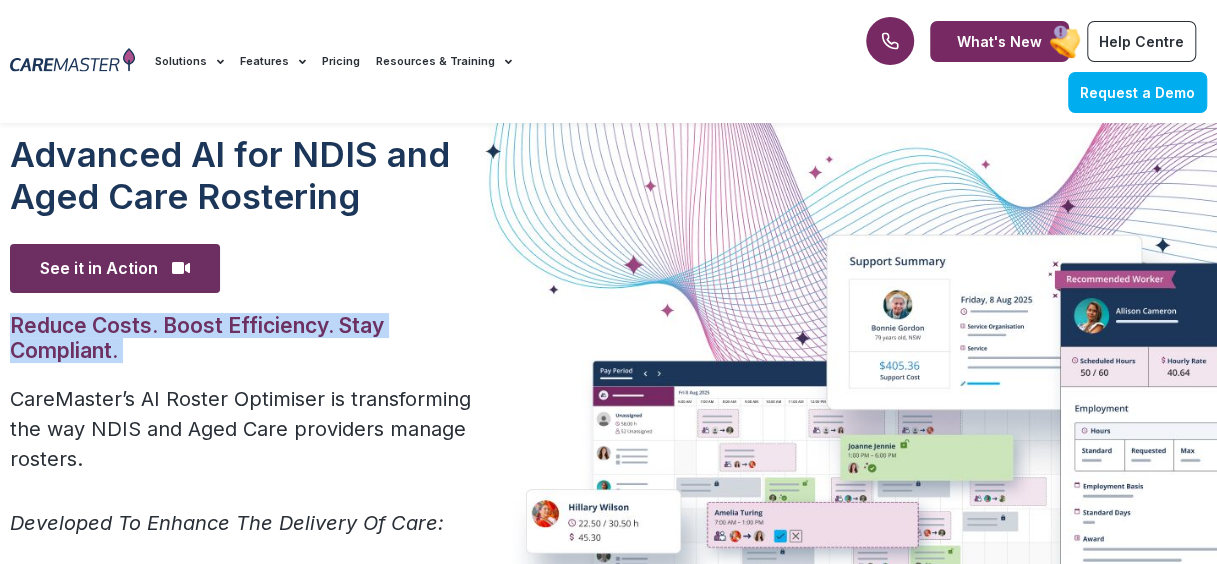 click on "Reduce Costs. Boost Efficiency. Stay Compliant." at bounding box center (249, 338) 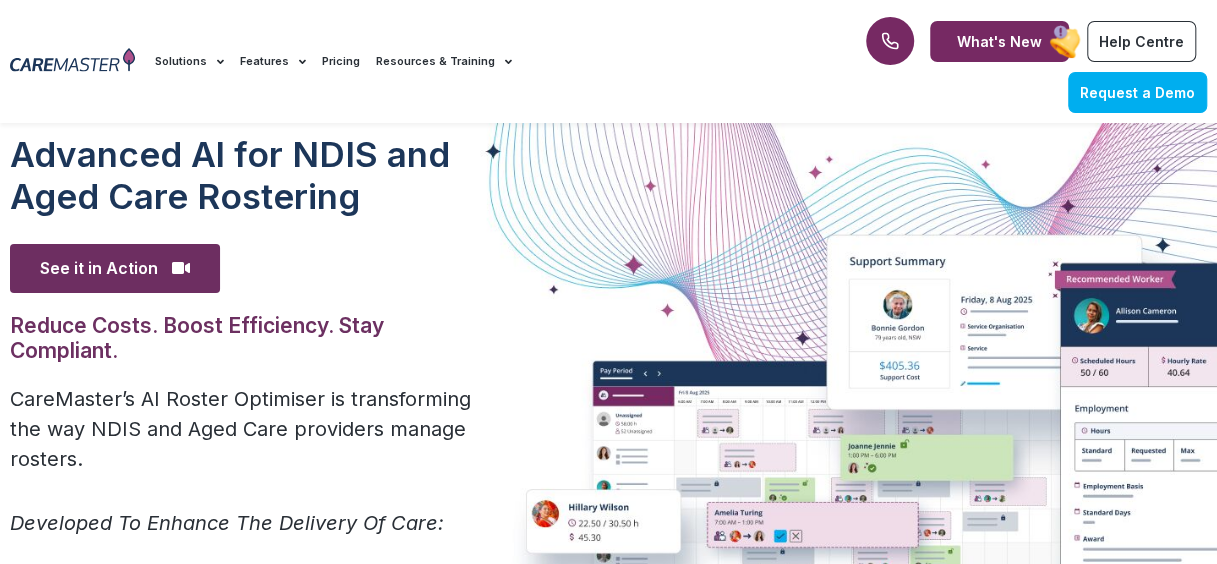 click on "Reduce Costs. Boost Efficiency. Stay Compliant." at bounding box center [249, 338] 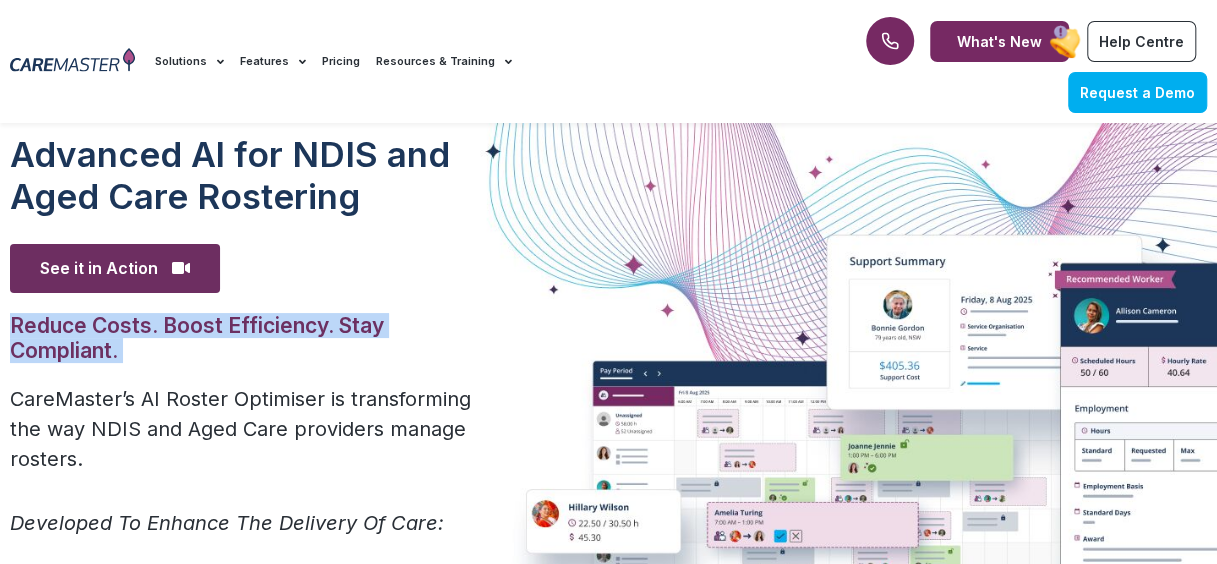 click on "Reduce Costs. Boost Efficiency. Stay Compliant." at bounding box center (249, 338) 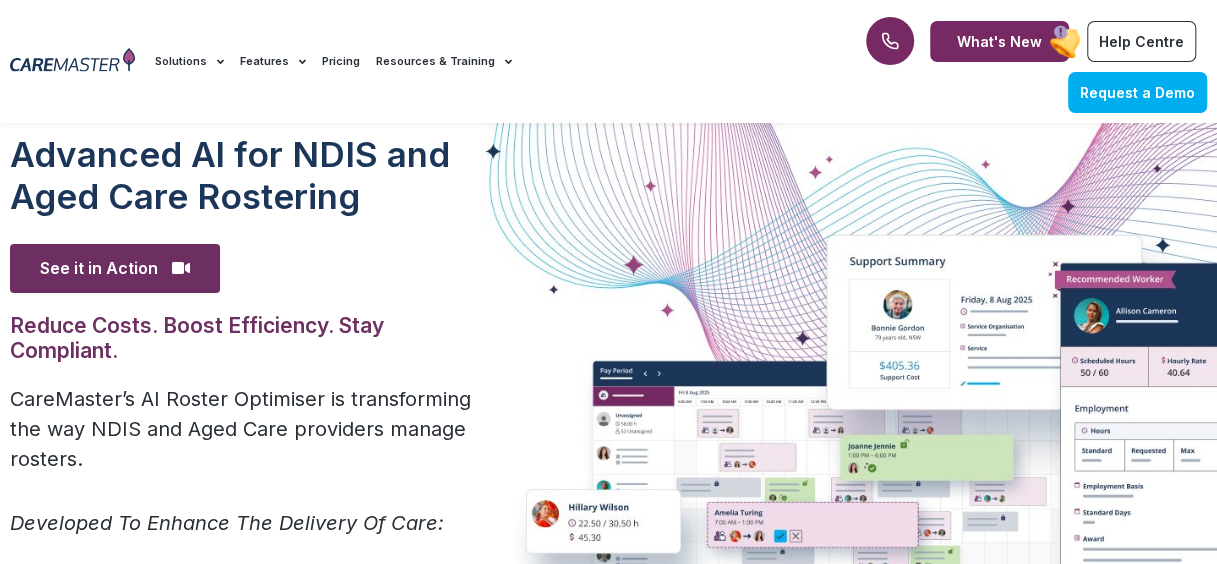 click on "Reduce Costs. Boost Efficiency. Stay Compliant." at bounding box center (249, 338) 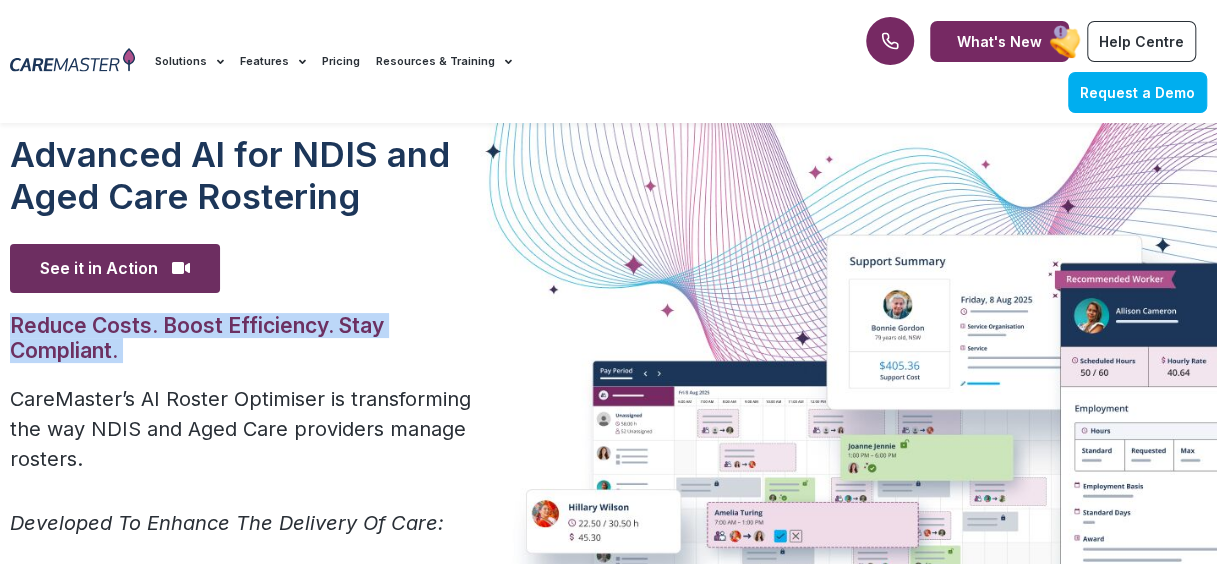 click on "Reduce Costs. Boost Efficiency. Stay Compliant." at bounding box center [249, 338] 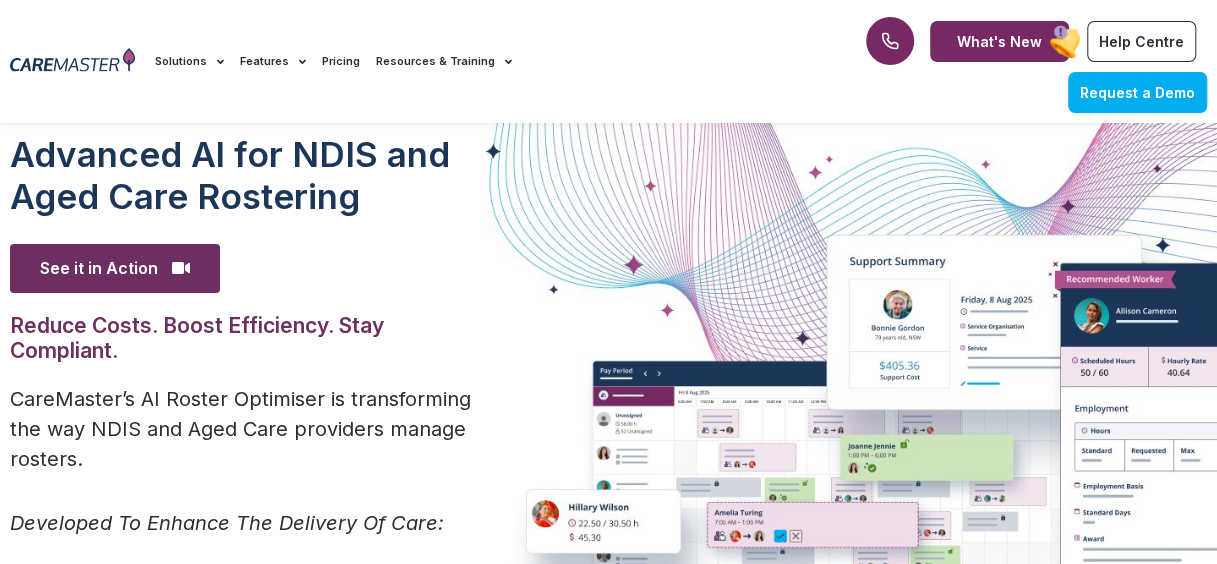 click on "Reduce Costs. Boost Efficiency. Stay Compliant." at bounding box center [249, 338] 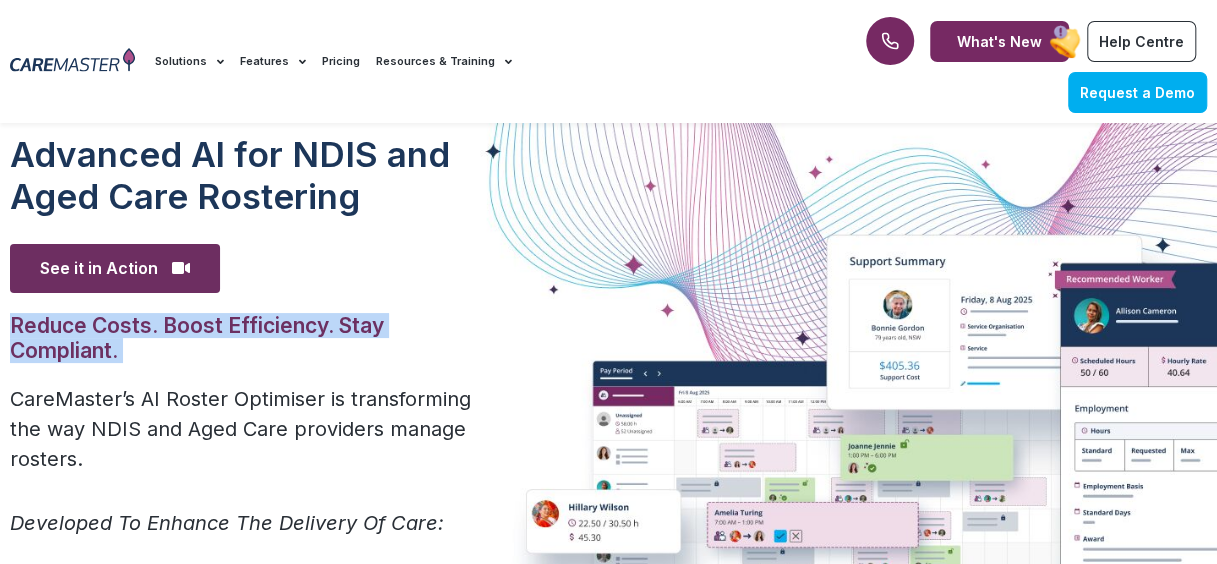 click on "Reduce Costs. Boost Efficiency. Stay Compliant." at bounding box center [249, 338] 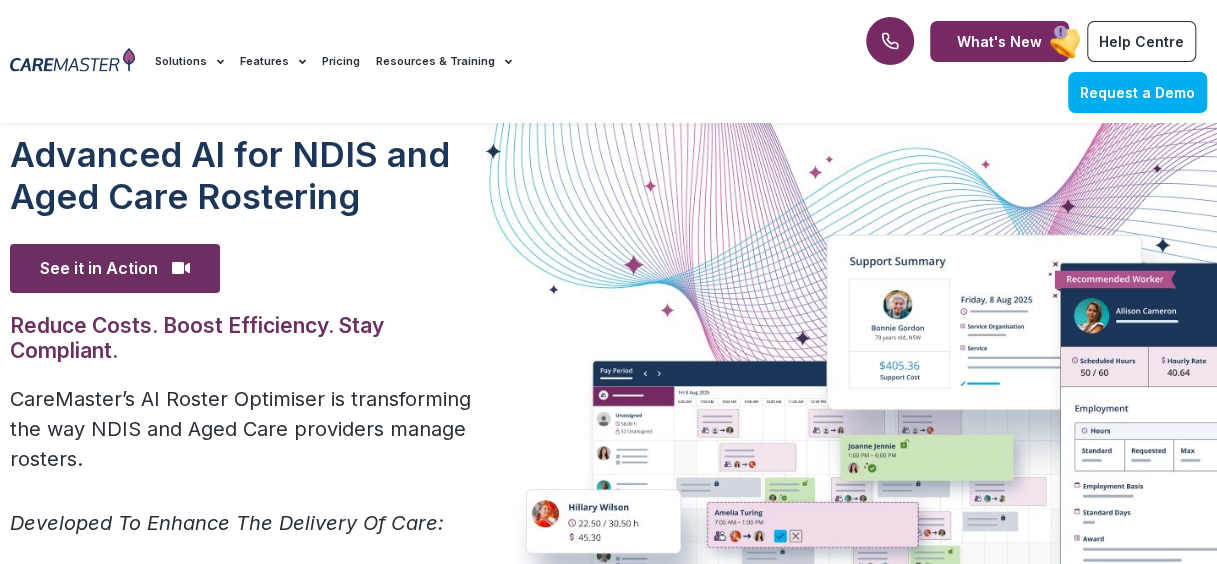 click on "Reduce Costs. Boost Efficiency. Stay Compliant." at bounding box center (249, 338) 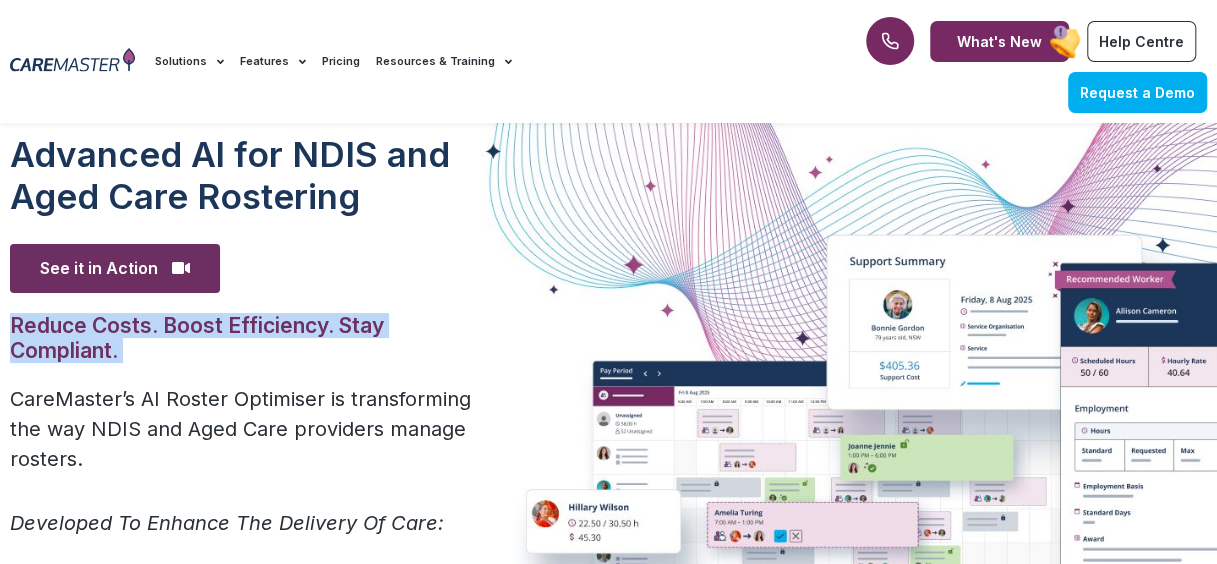 click on "Reduce Costs. Boost Efficiency. Stay Compliant." at bounding box center [249, 338] 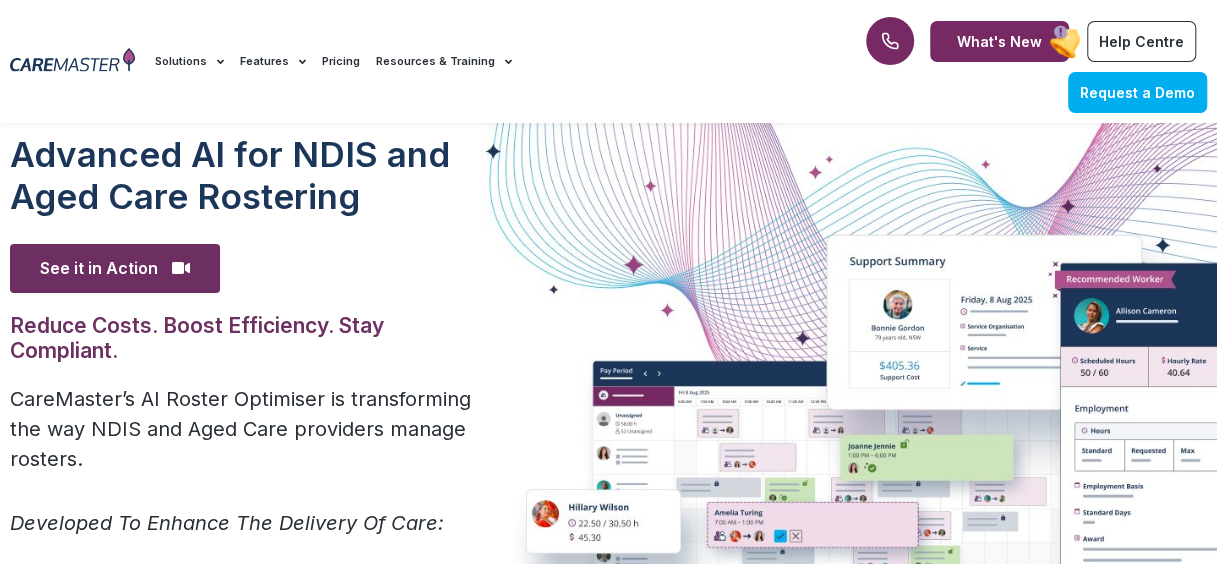 click on "Reduce Costs. Boost Efficiency. Stay Compliant." at bounding box center [249, 338] 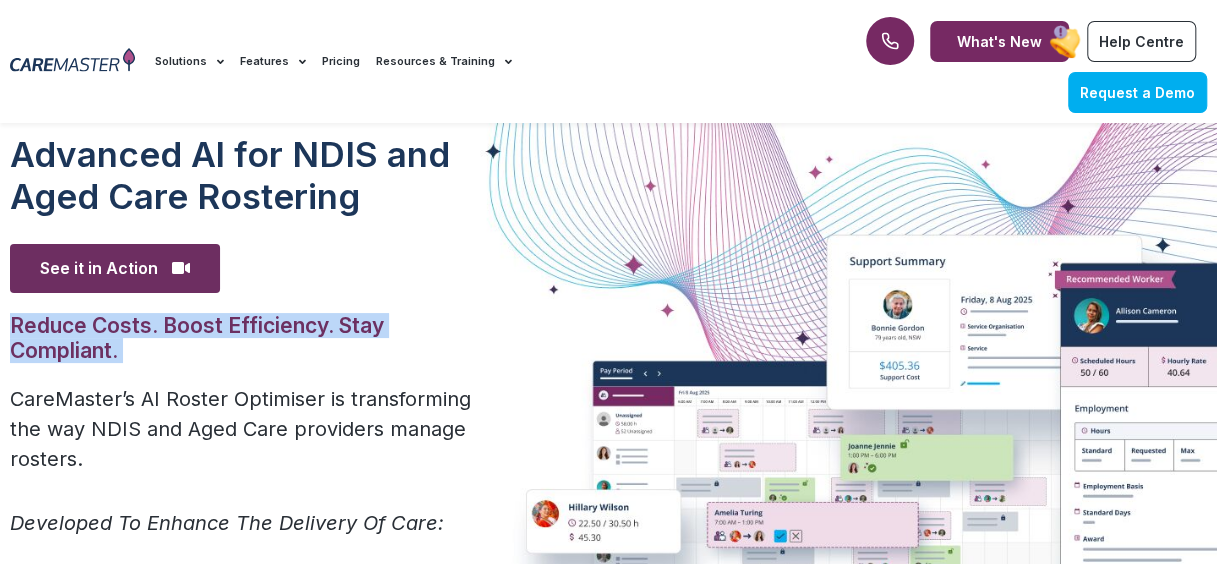click on "Reduce Costs. Boost Efficiency. Stay Compliant." at bounding box center [249, 338] 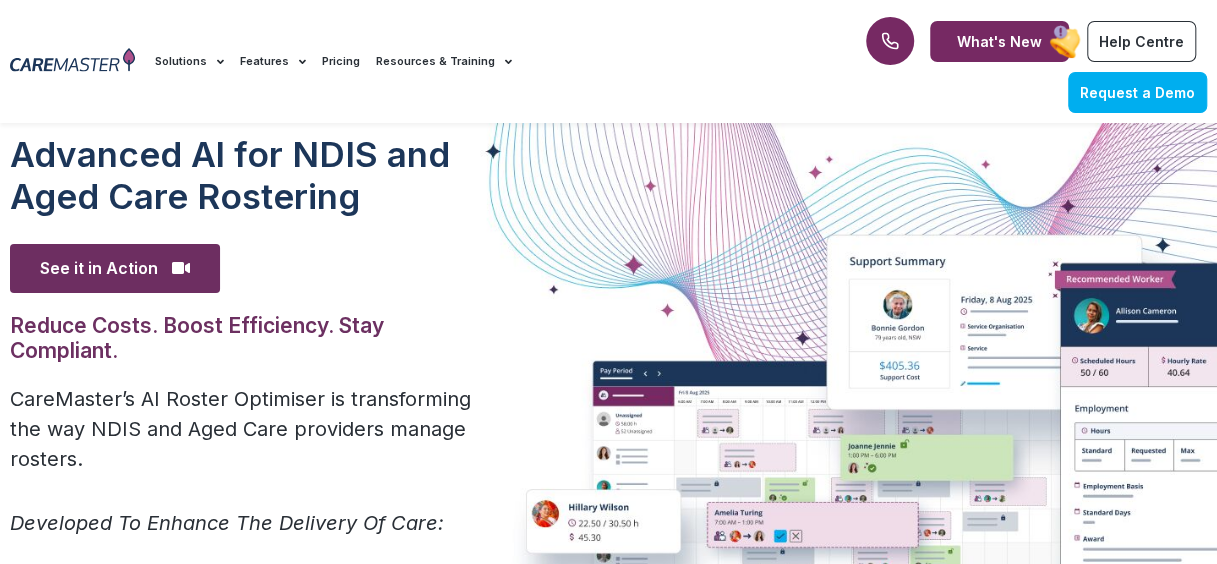 click on "Advanced Al for NDIS and Aged Care Rostering               See it in Action             Video Player https://caremaster.com.au/wp-content/uploads/2025/05/RO_screenshots_D4-web.mp4 00:00 00:00 01:15 Use Up/Down Arrow keys to increase or decrease volume.               Reduce Costs. Boost Efficiency. Stay Compliant.           CareMaster’s AI Roster Optimiser is transforming the way NDIS and Aged Care providers manage rosters.           Developed To Enhance The Delivery Of Care:                                             Boost Productivity & Accuracy Automates routine scheduling tasks to reduce admin load and improve reliability—freeing teams to focus on what matters most.                                                     Optimised Care Matching Intelligently aligns the right support workers with the right participants, enhancing service quality and personalisation at scale.                                                     Immediate Cost Savings" at bounding box center (608, 642) 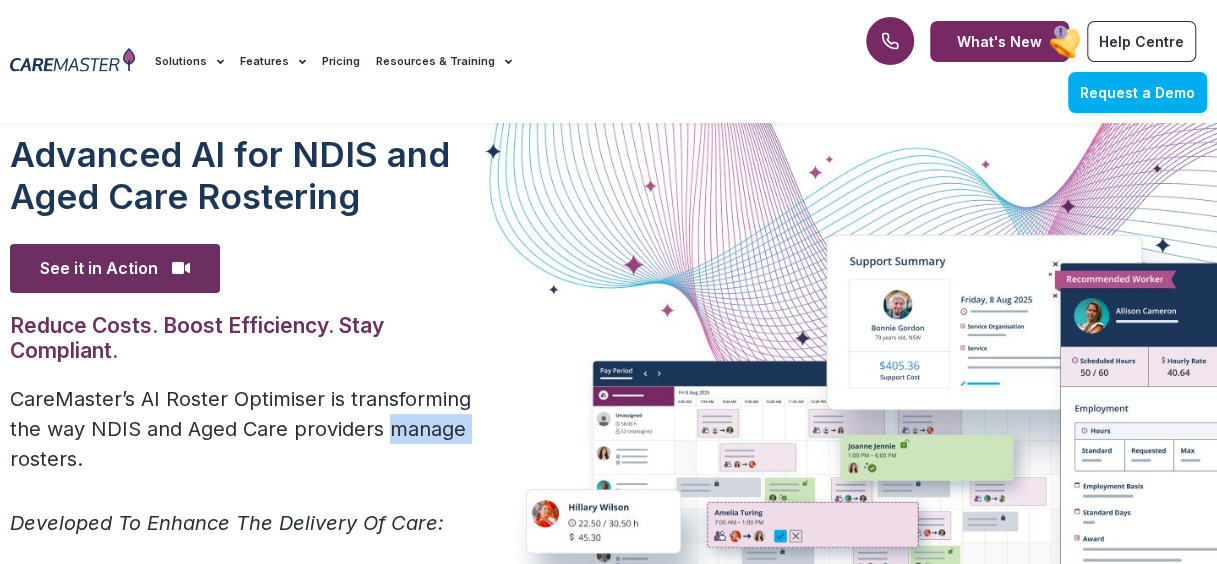 click on "Advanced Al for NDIS and Aged Care Rostering               See it in Action             Video Player https://caremaster.com.au/wp-content/uploads/2025/05/RO_screenshots_D4-web.mp4 00:00 00:00 01:15 Use Up/Down Arrow keys to increase or decrease volume.               Reduce Costs. Boost Efficiency. Stay Compliant.           CareMaster’s AI Roster Optimiser is transforming the way NDIS and Aged Care providers manage rosters.           Developed To Enhance The Delivery Of Care:                                             Boost Productivity & Accuracy Automates routine scheduling tasks to reduce admin load and improve reliability—freeing teams to focus on what matters most.                                                     Optimised Care Matching Intelligently aligns the right support workers with the right participants, enhancing service quality and personalisation at scale.                                                     Immediate Cost Savings" at bounding box center (608, 642) 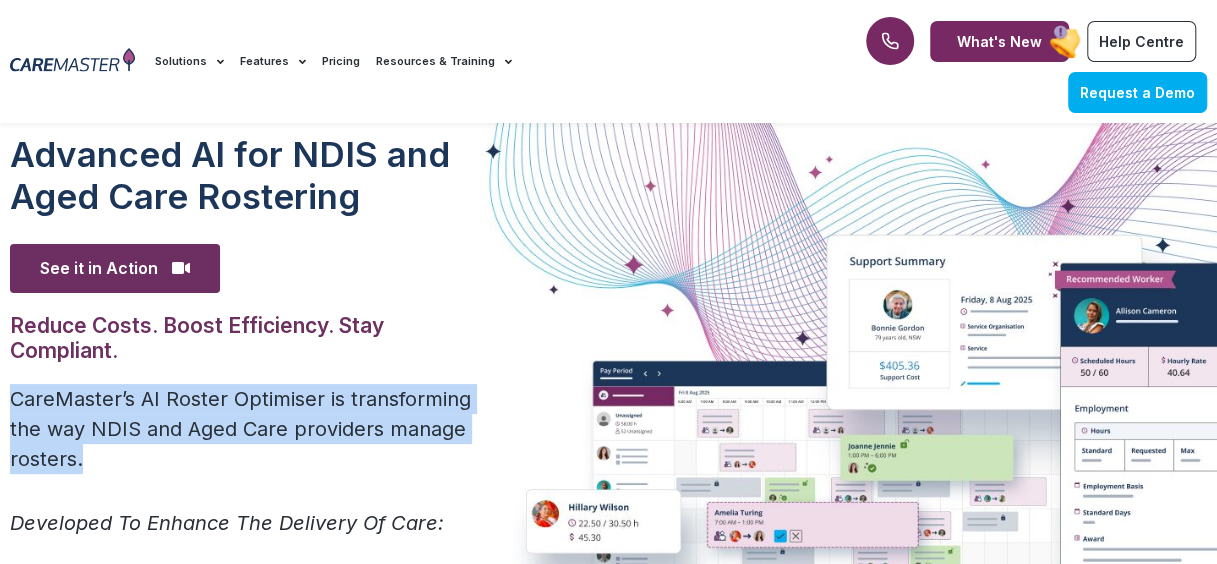 click on "Advanced Al for NDIS and Aged Care Rostering               See it in Action             Video Player https://caremaster.com.au/wp-content/uploads/2025/05/RO_screenshots_D4-web.mp4 00:00 00:00 01:15 Use Up/Down Arrow keys to increase or decrease volume.               Reduce Costs. Boost Efficiency. Stay Compliant.           CareMaster’s AI Roster Optimiser is transforming the way NDIS and Aged Care providers manage rosters.           Developed To Enhance The Delivery Of Care:                                             Boost Productivity & Accuracy Automates routine scheduling tasks to reduce admin load and improve reliability—freeing teams to focus on what matters most.                                                     Optimised Care Matching Intelligently aligns the right support workers with the right participants, enhancing service quality and personalisation at scale.                                                     Immediate Cost Savings" at bounding box center [608, 642] 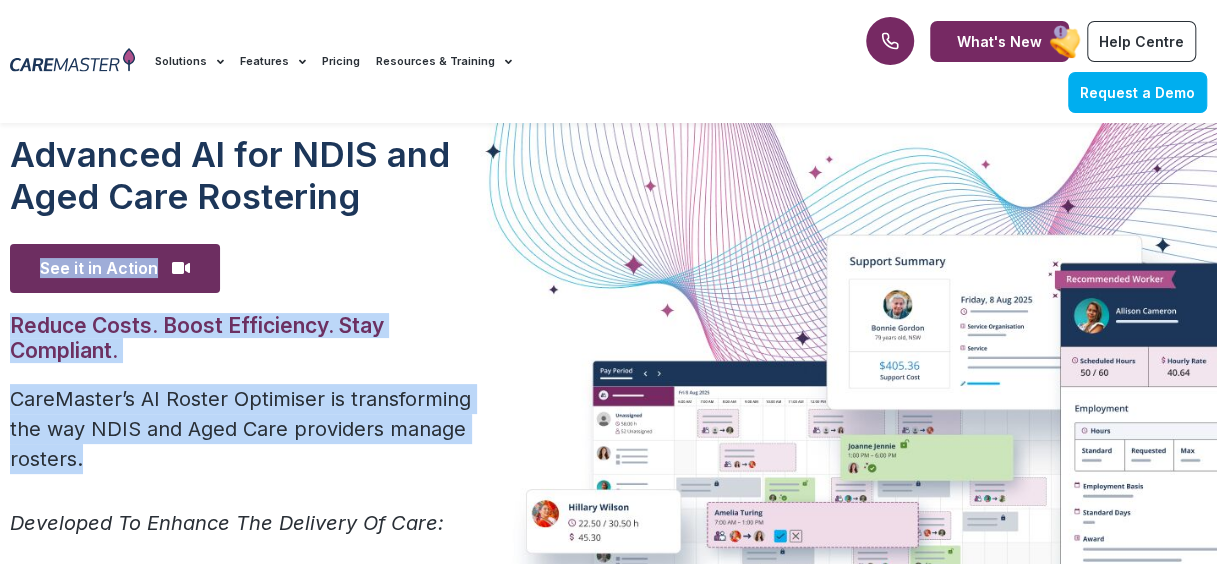 drag, startPoint x: 575, startPoint y: 416, endPoint x: 889, endPoint y: 264, distance: 348.8553 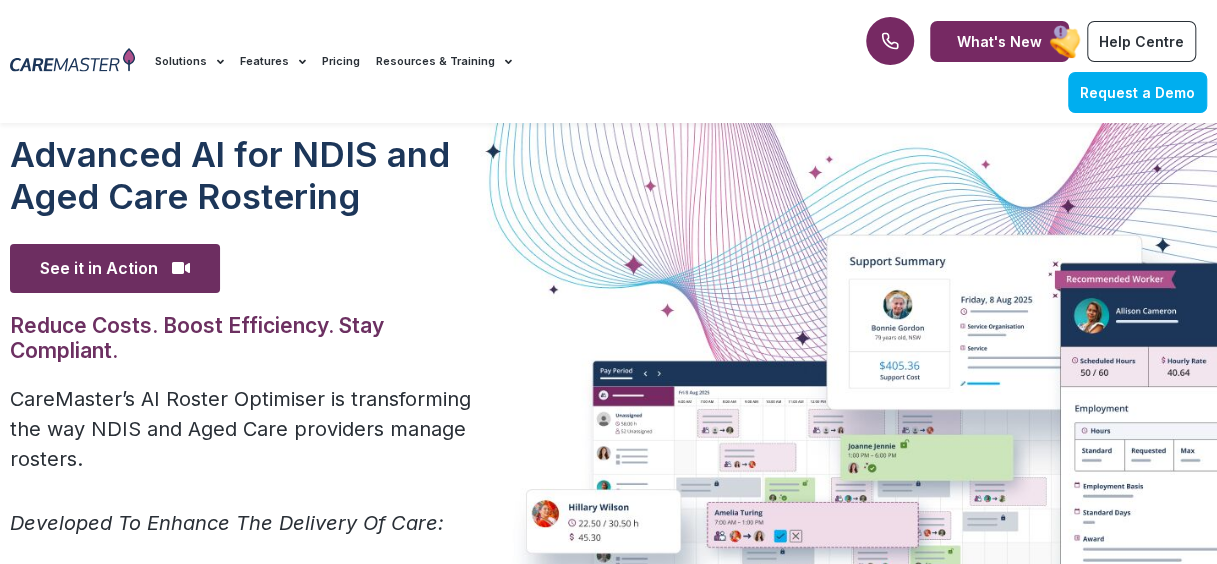 click on "Advanced Al for NDIS and Aged Care Rostering               See it in Action             Video Player https://caremaster.com.au/wp-content/uploads/2025/05/RO_screenshots_D4-web.mp4 00:00 00:00 01:15 Use Up/Down Arrow keys to increase or decrease volume.               Reduce Costs. Boost Efficiency. Stay Compliant.           CareMaster’s AI Roster Optimiser is transforming the way NDIS and Aged Care providers manage rosters.           Developed To Enhance The Delivery Of Care:                                             Boost Productivity & Accuracy Automates routine scheduling tasks to reduce admin load and improve reliability—freeing teams to focus on what matters most.                                                     Optimised Care Matching Intelligently aligns the right support workers with the right participants, enhancing service quality and personalisation at scale.                                                     Immediate Cost Savings" at bounding box center (608, 642) 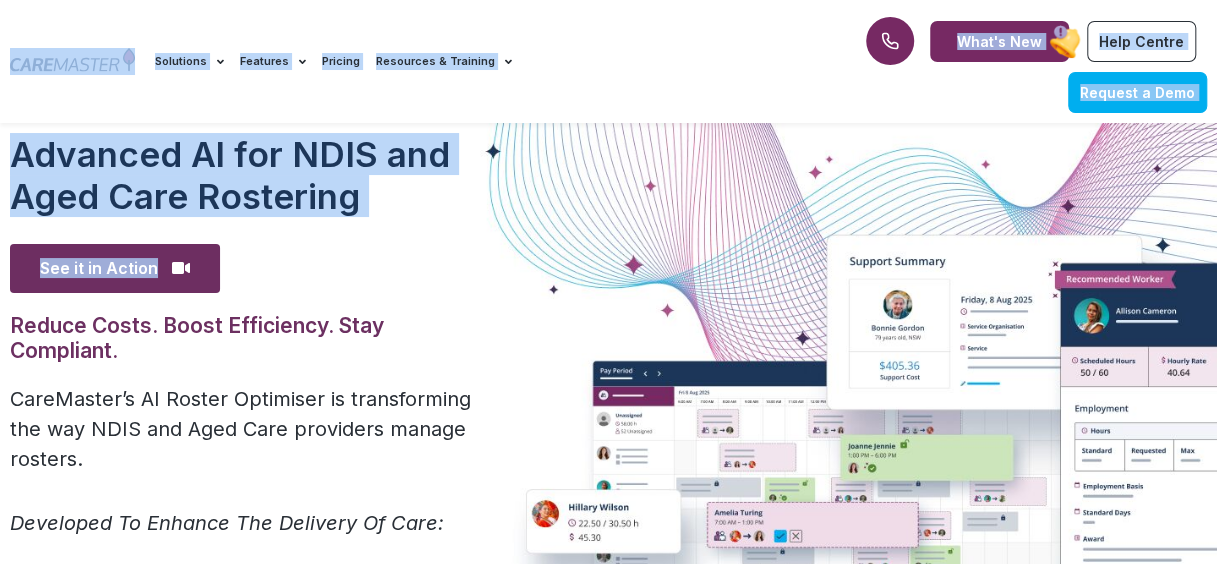 drag, startPoint x: 889, startPoint y: 264, endPoint x: 1274, endPoint y: -104, distance: 532.5871 